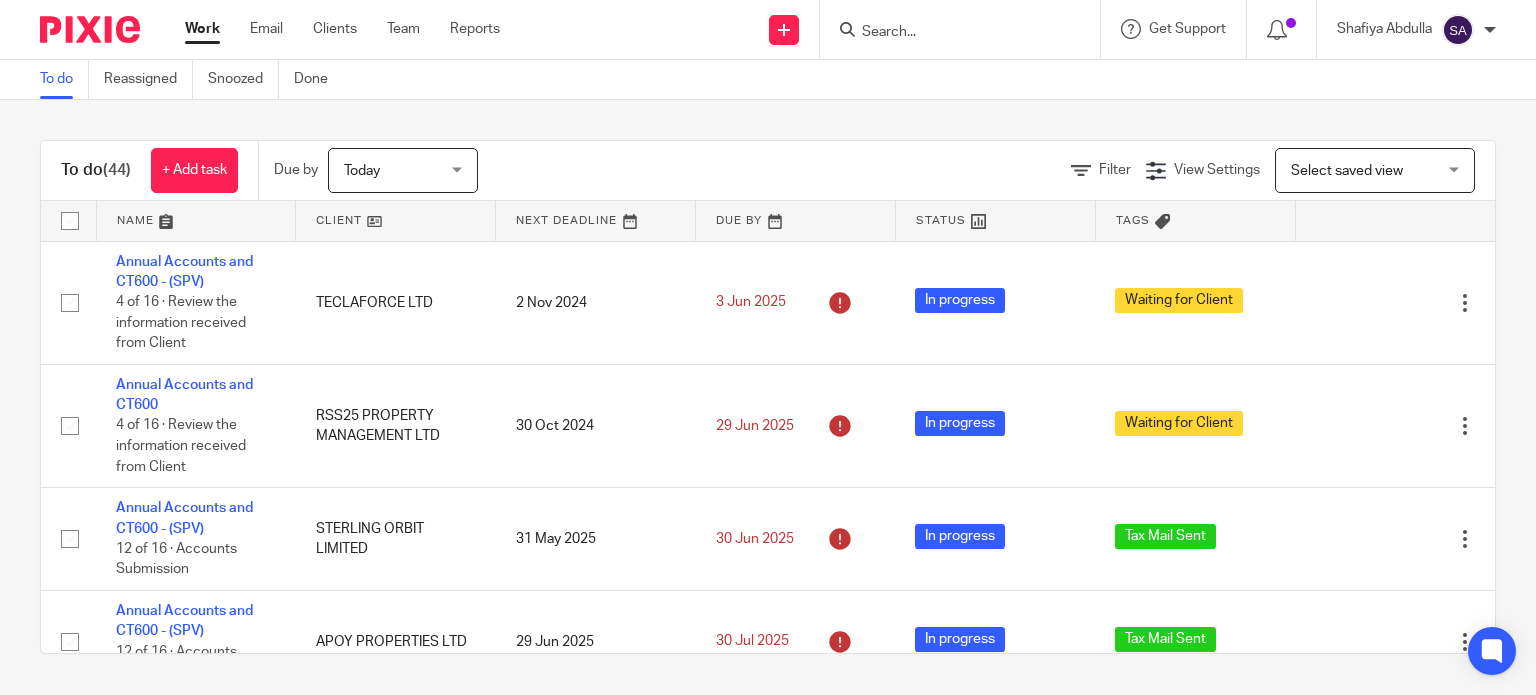 scroll, scrollTop: 0, scrollLeft: 0, axis: both 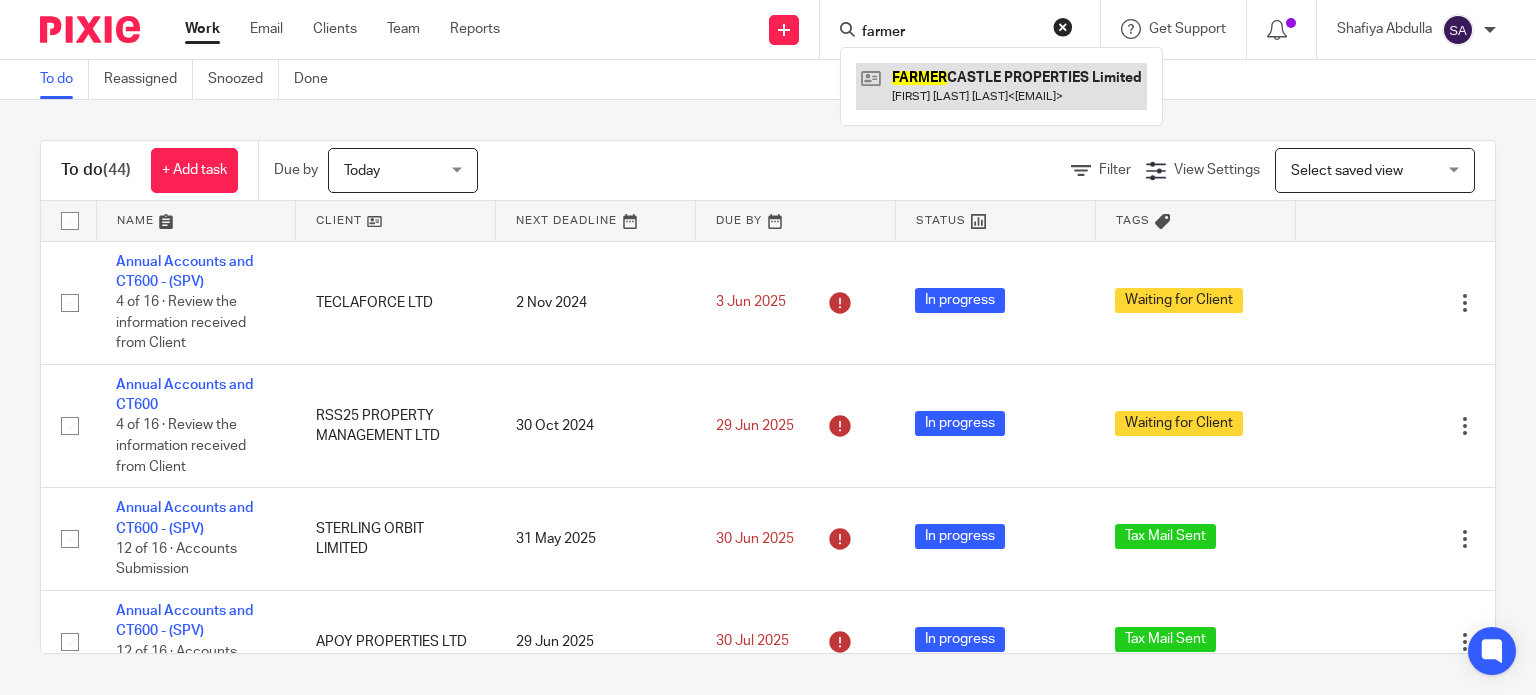 type on "farmer" 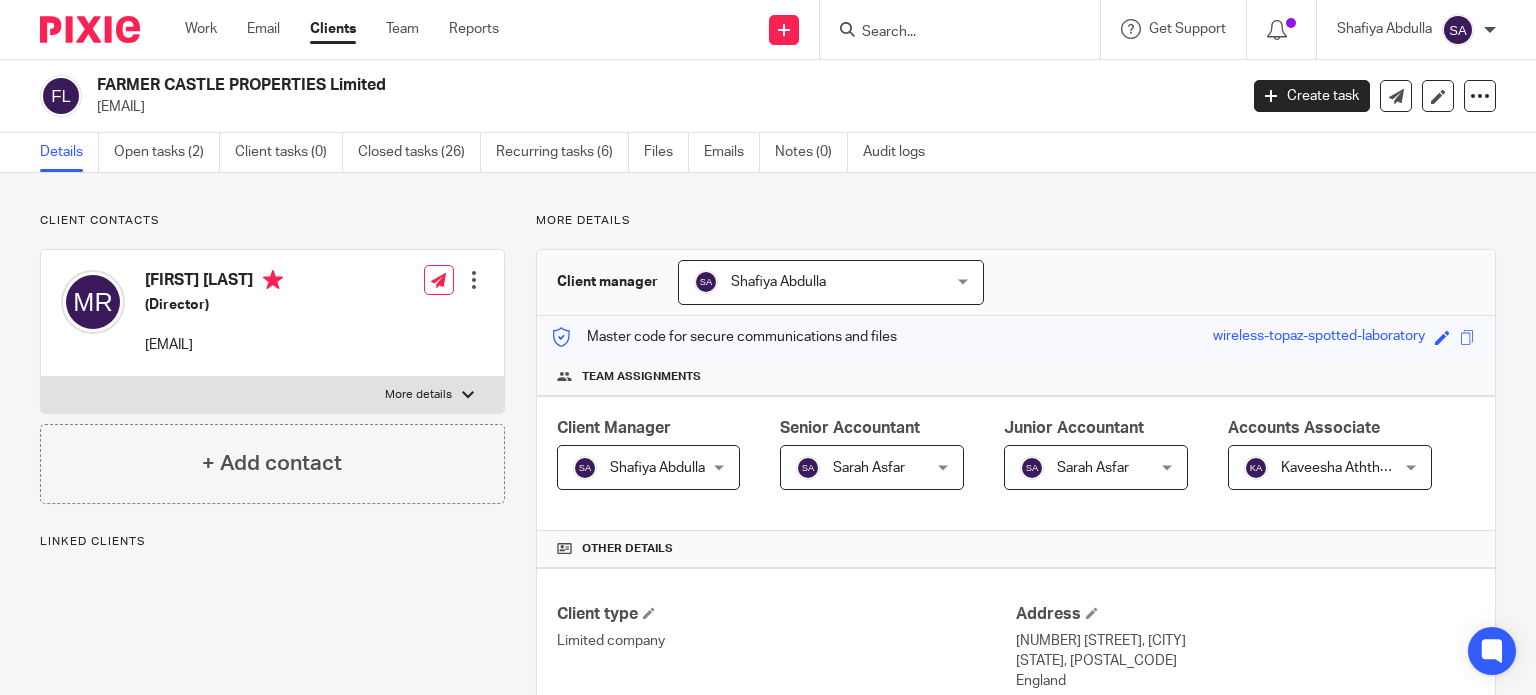 scroll, scrollTop: 0, scrollLeft: 0, axis: both 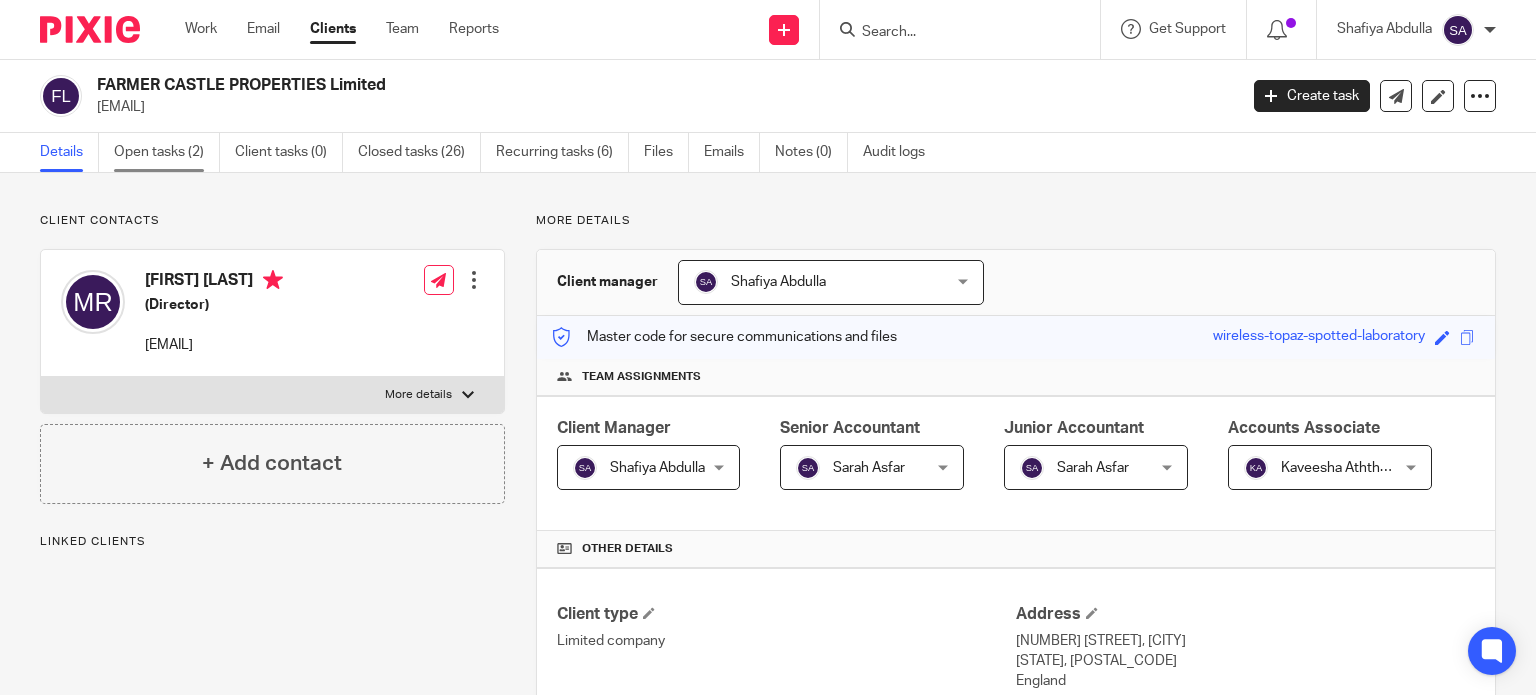 click on "Open tasks (2)" at bounding box center (167, 152) 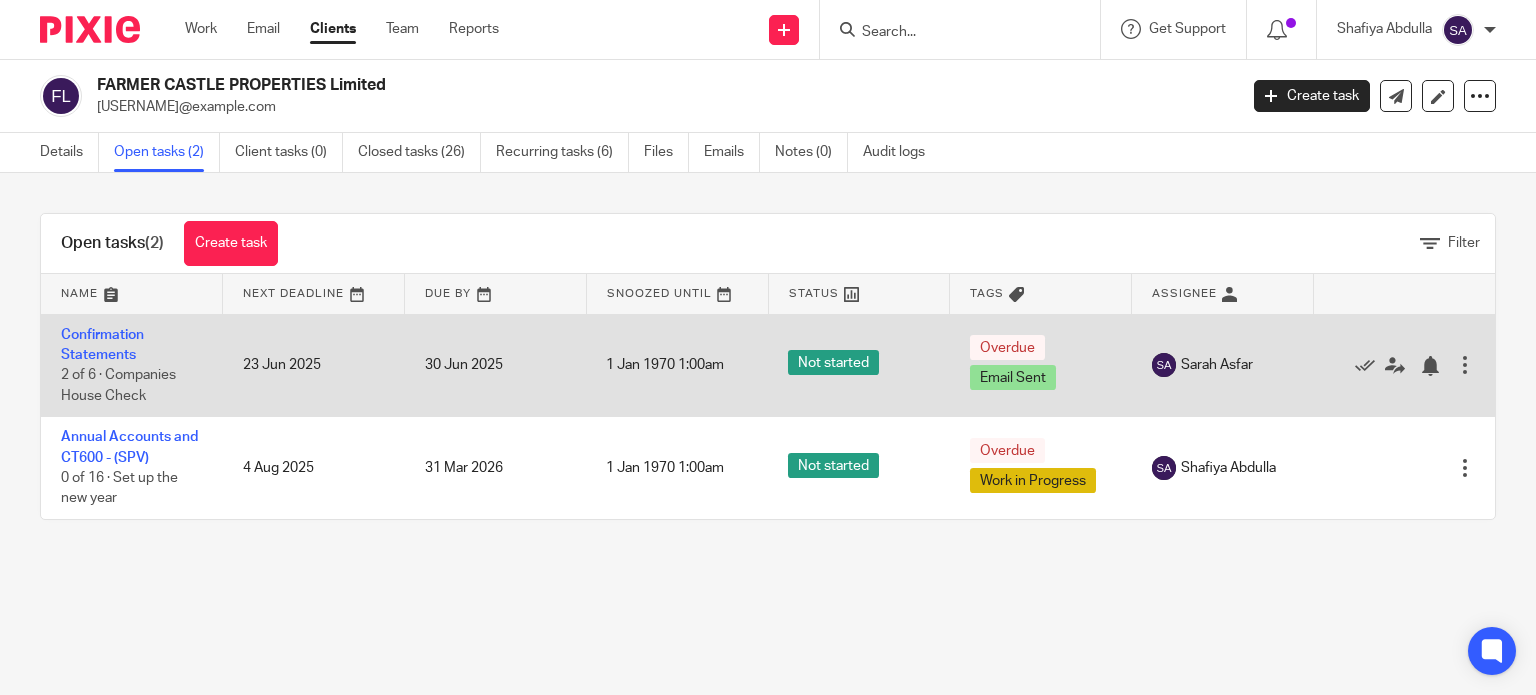 scroll, scrollTop: 0, scrollLeft: 0, axis: both 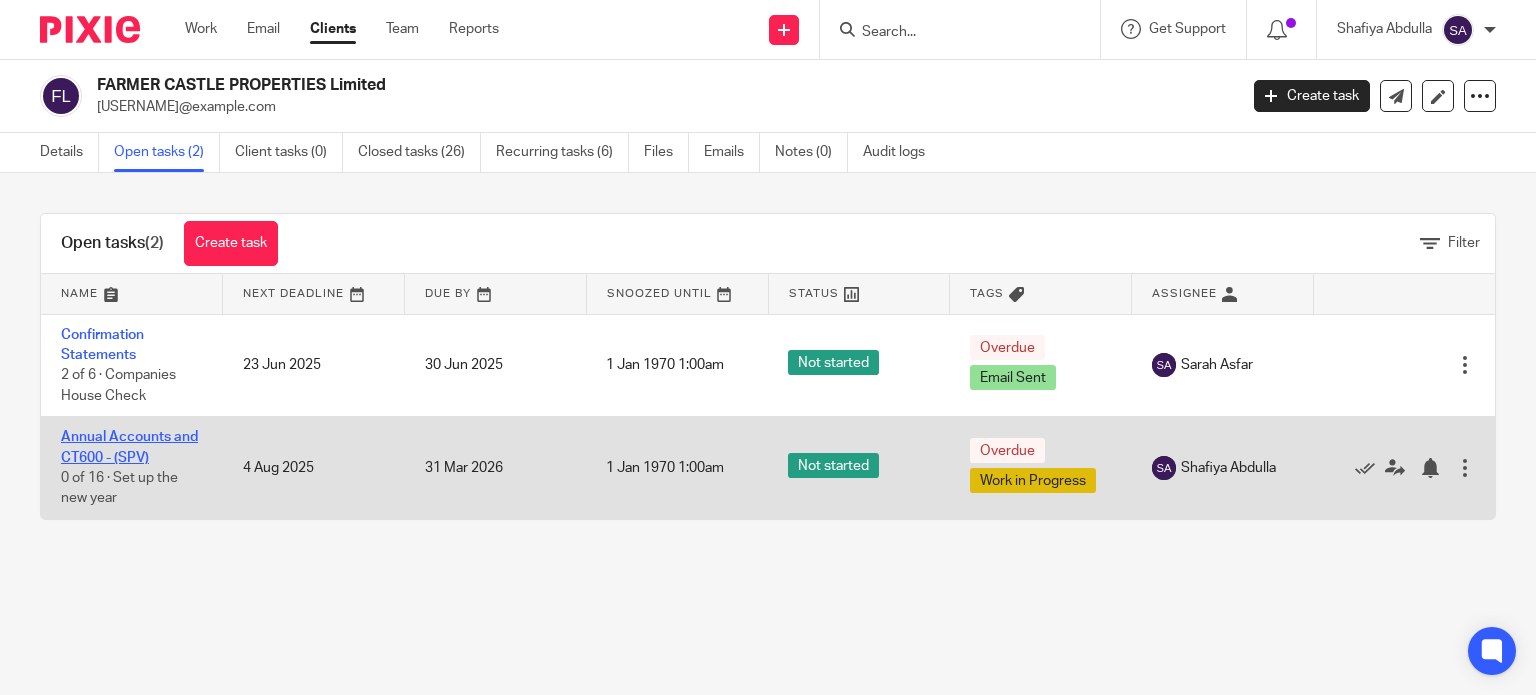 click on "Annual Accounts and CT600 - (SPV)" at bounding box center [129, 447] 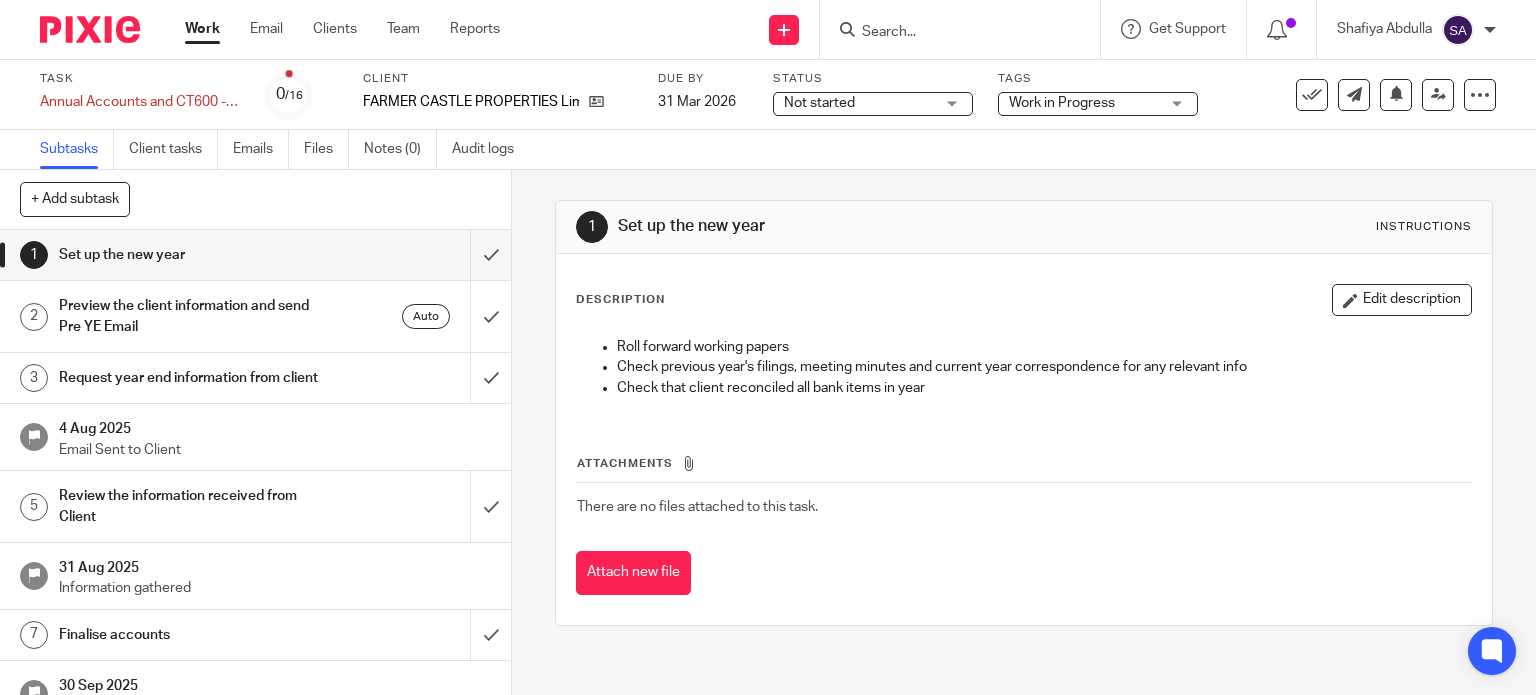 scroll, scrollTop: 0, scrollLeft: 0, axis: both 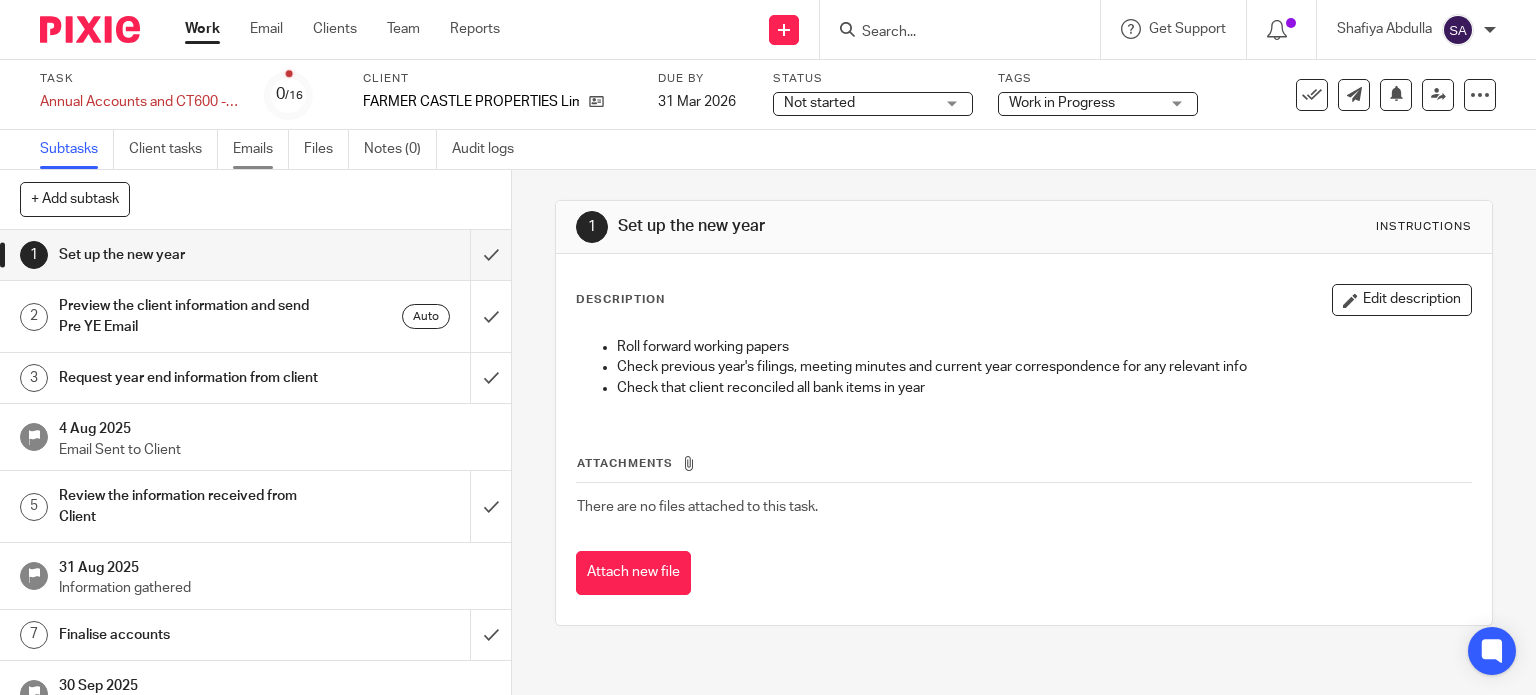 click on "Emails" at bounding box center [261, 149] 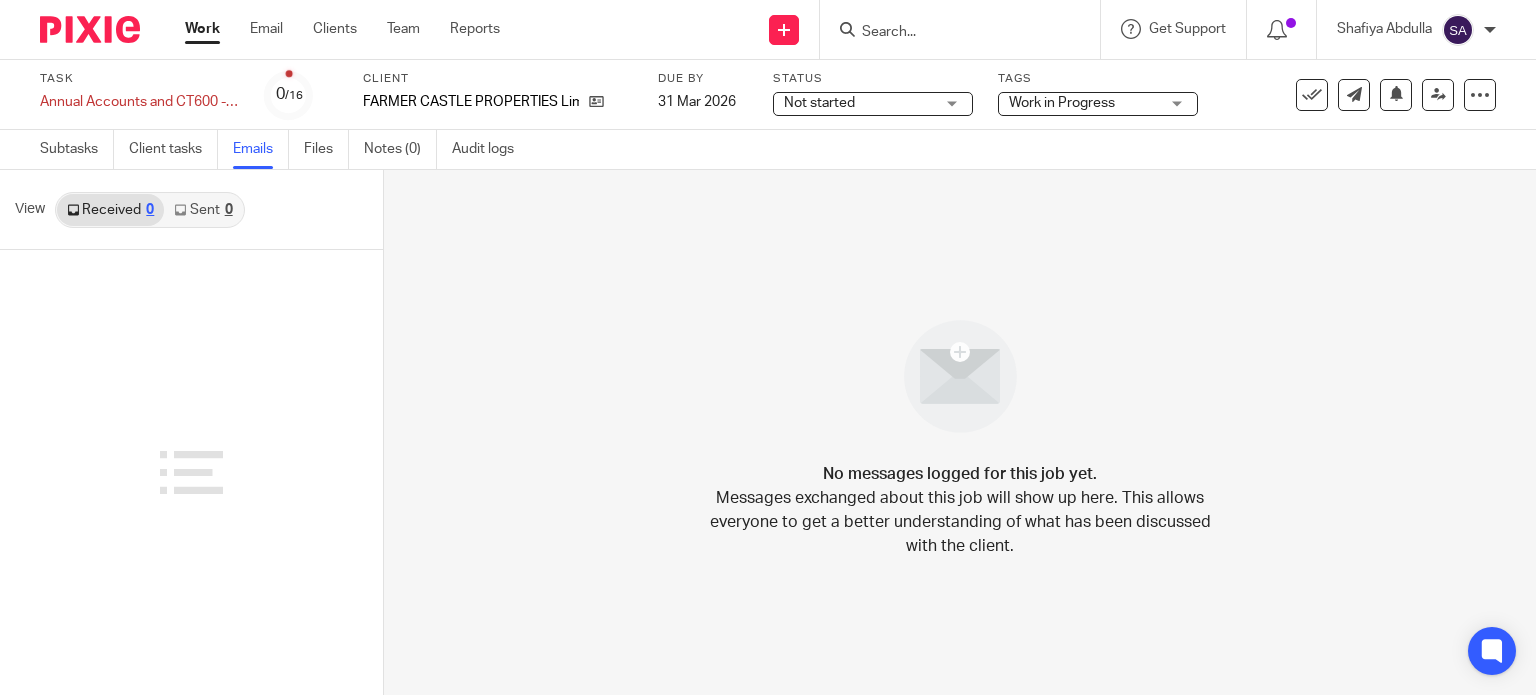 scroll, scrollTop: 0, scrollLeft: 0, axis: both 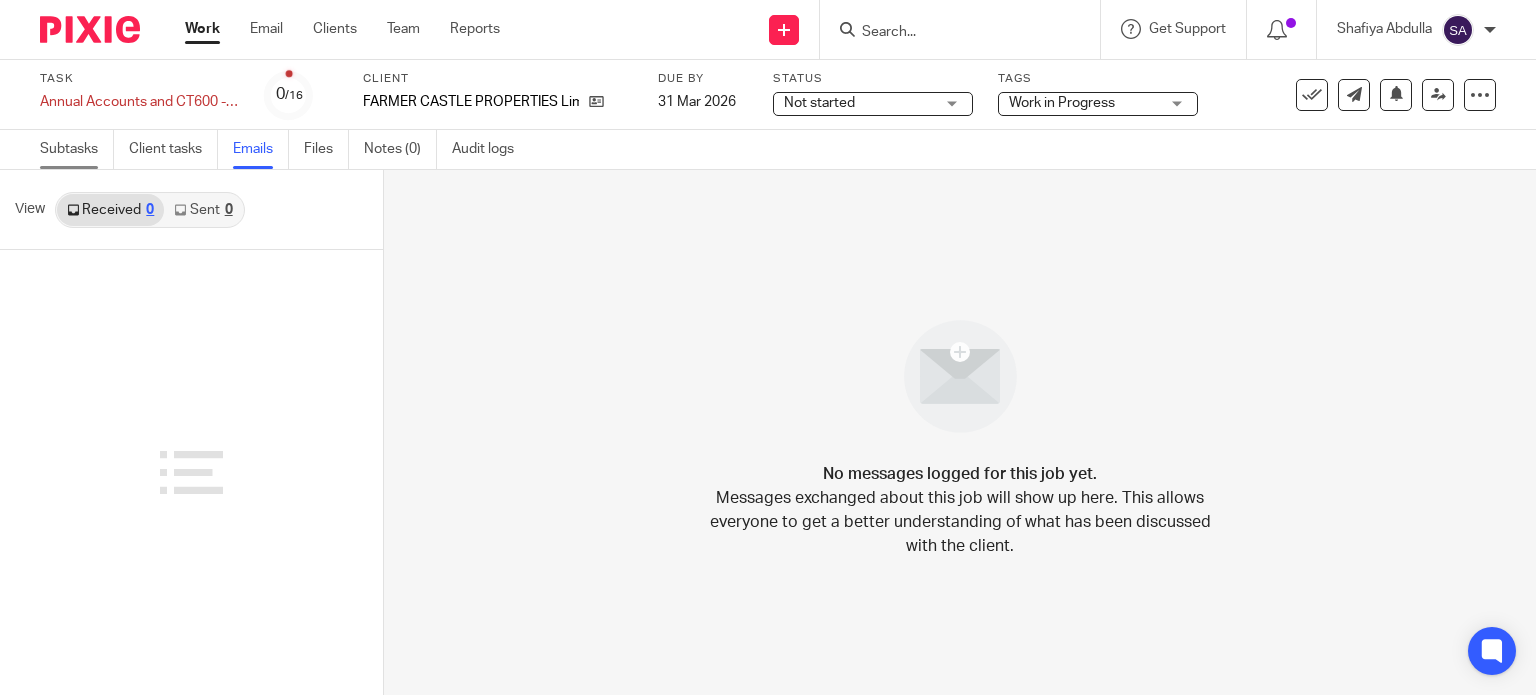 click on "Subtasks" at bounding box center (77, 149) 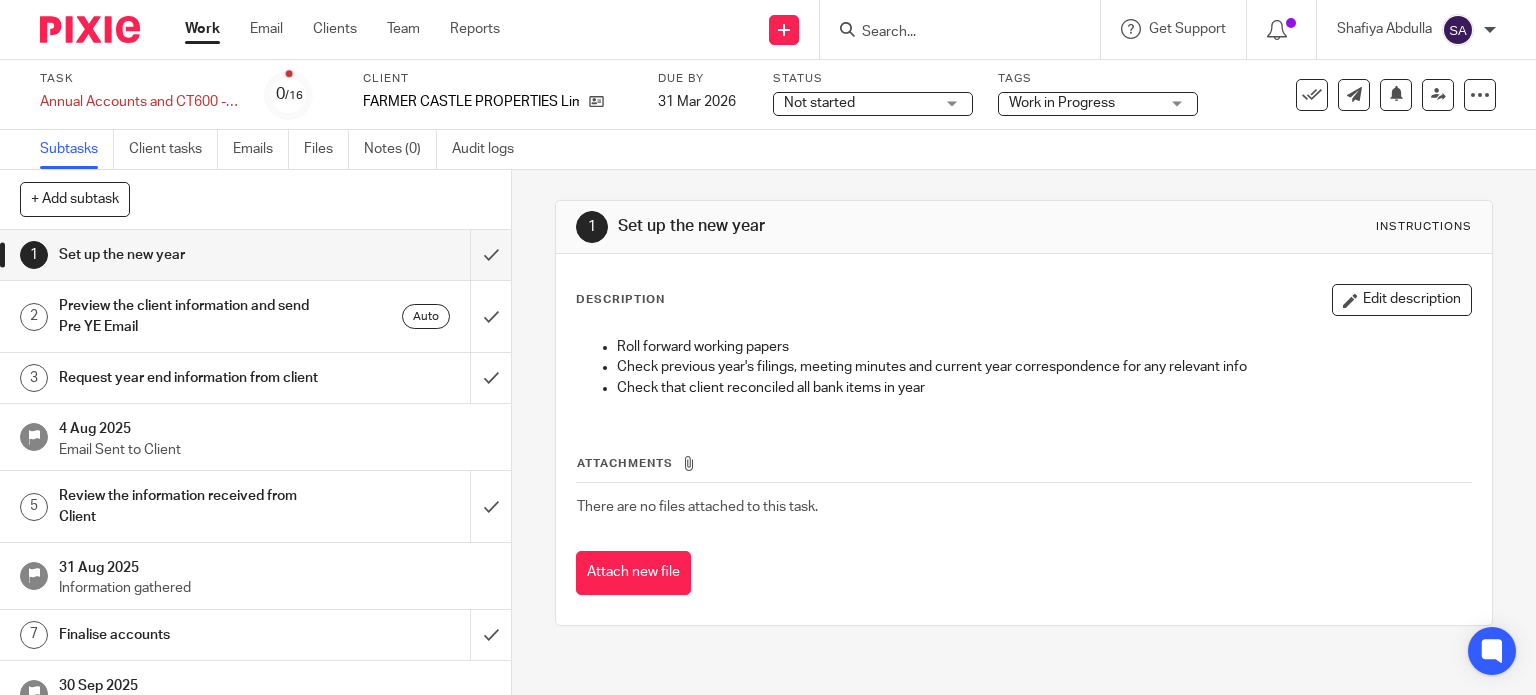 scroll, scrollTop: 0, scrollLeft: 0, axis: both 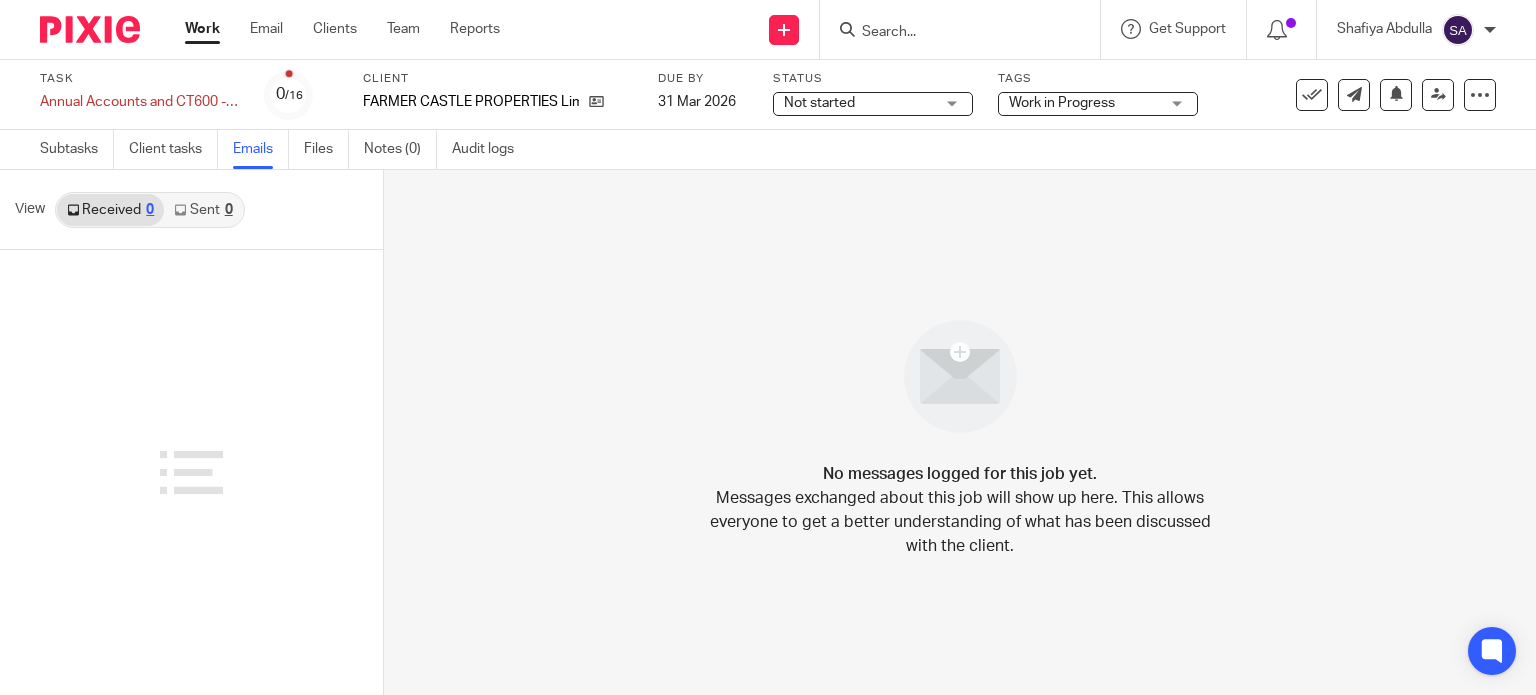 click on "Client
FARMER CASTLE PROPERTIES Limited" at bounding box center (498, 95) 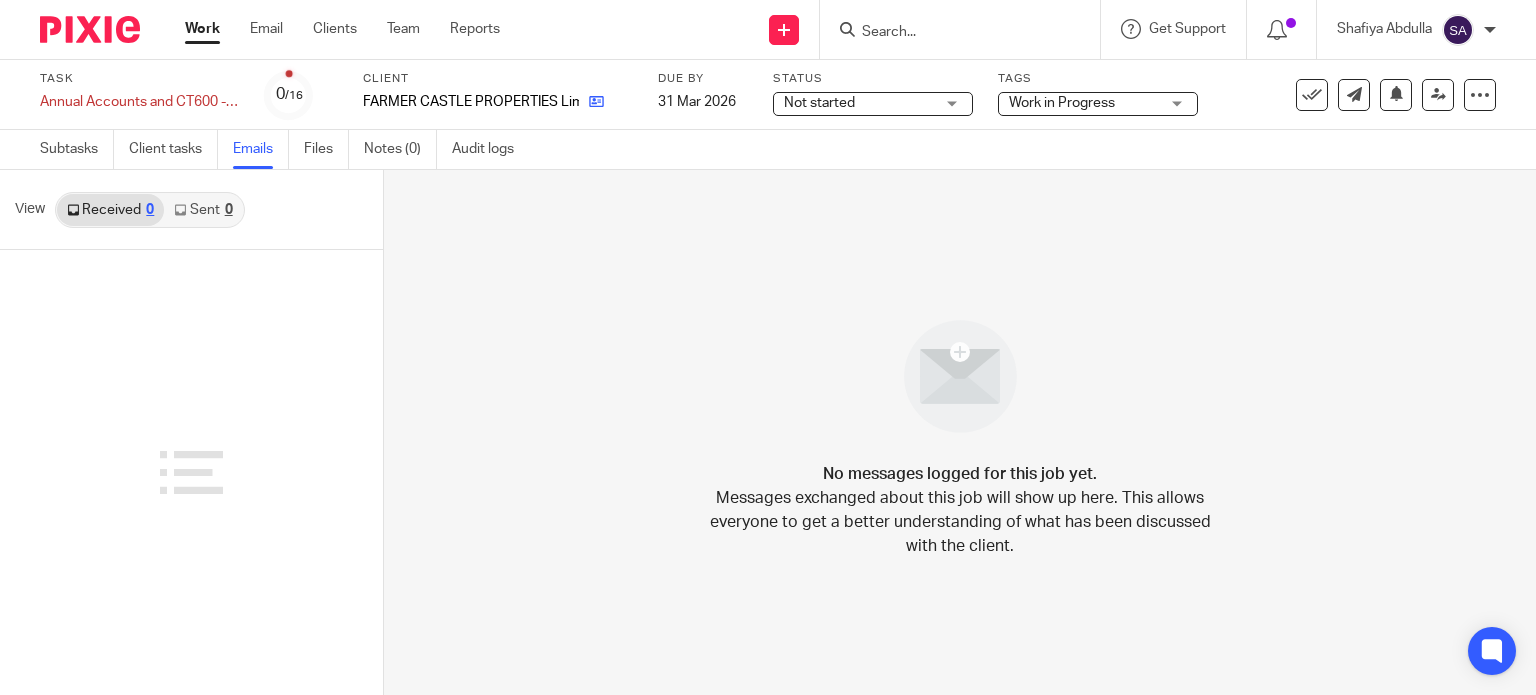 click at bounding box center [596, 101] 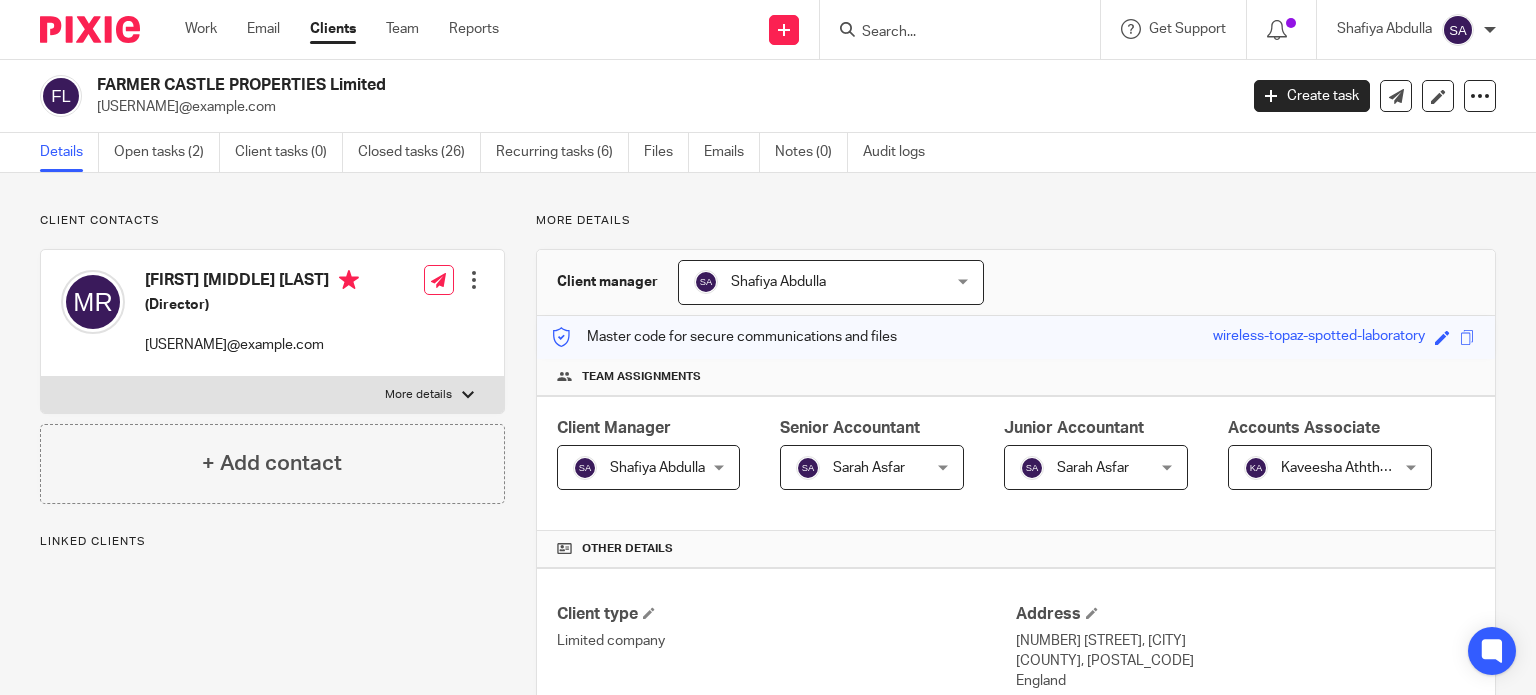 scroll, scrollTop: 0, scrollLeft: 0, axis: both 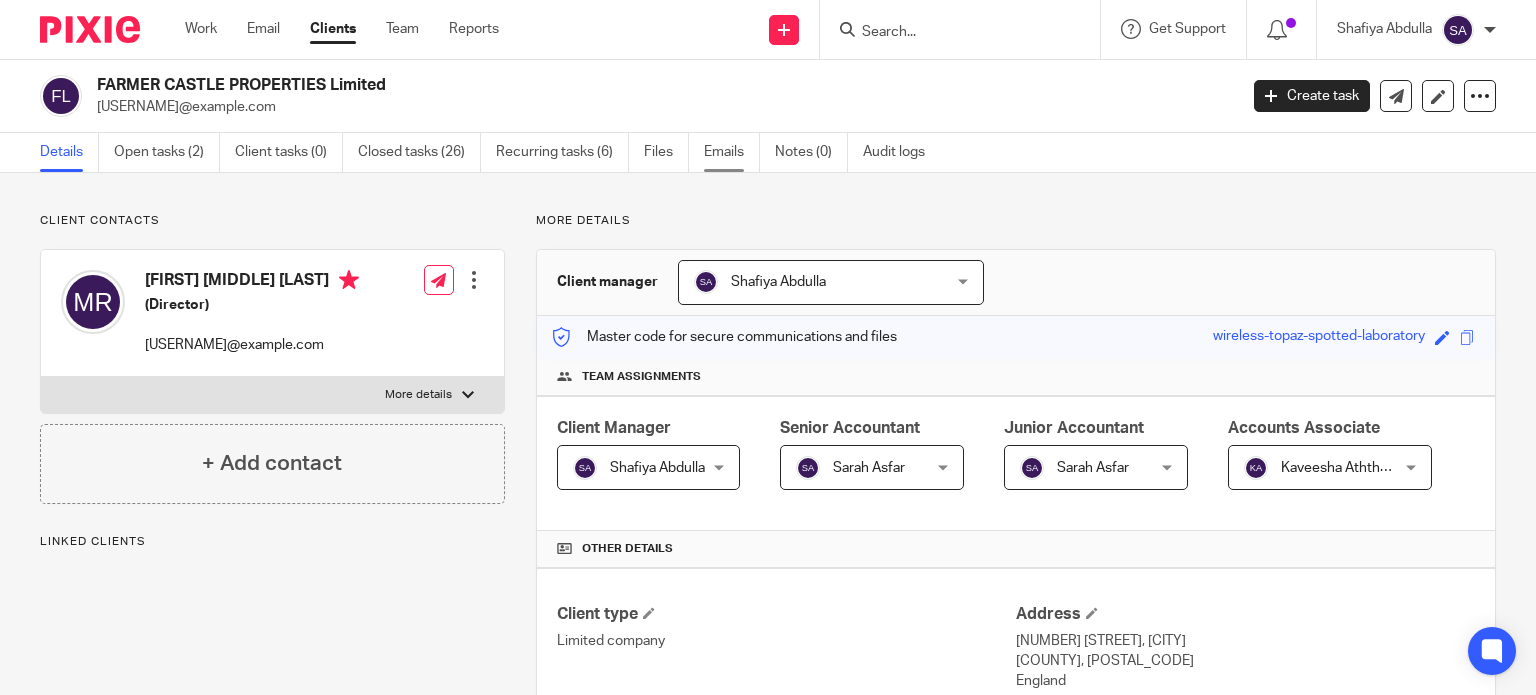 click on "Emails" at bounding box center [732, 152] 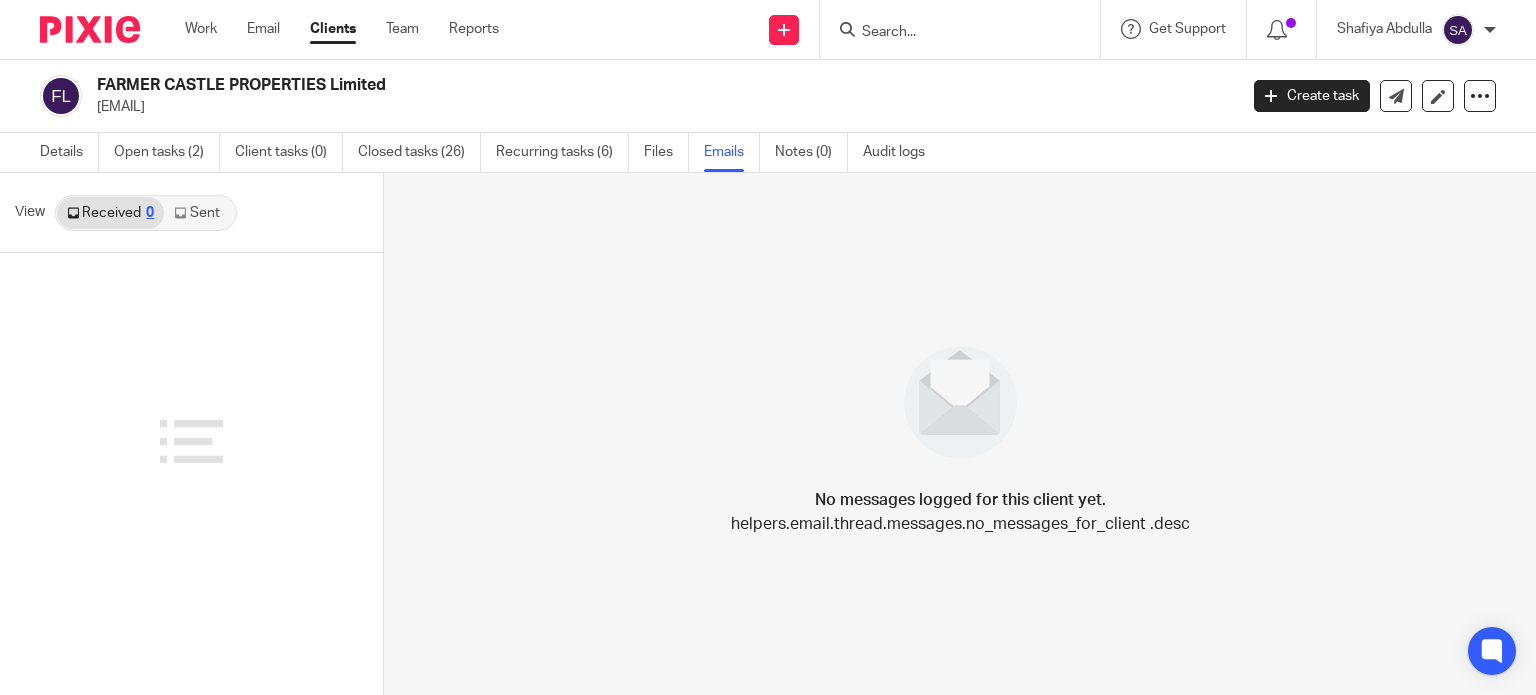 scroll, scrollTop: 0, scrollLeft: 0, axis: both 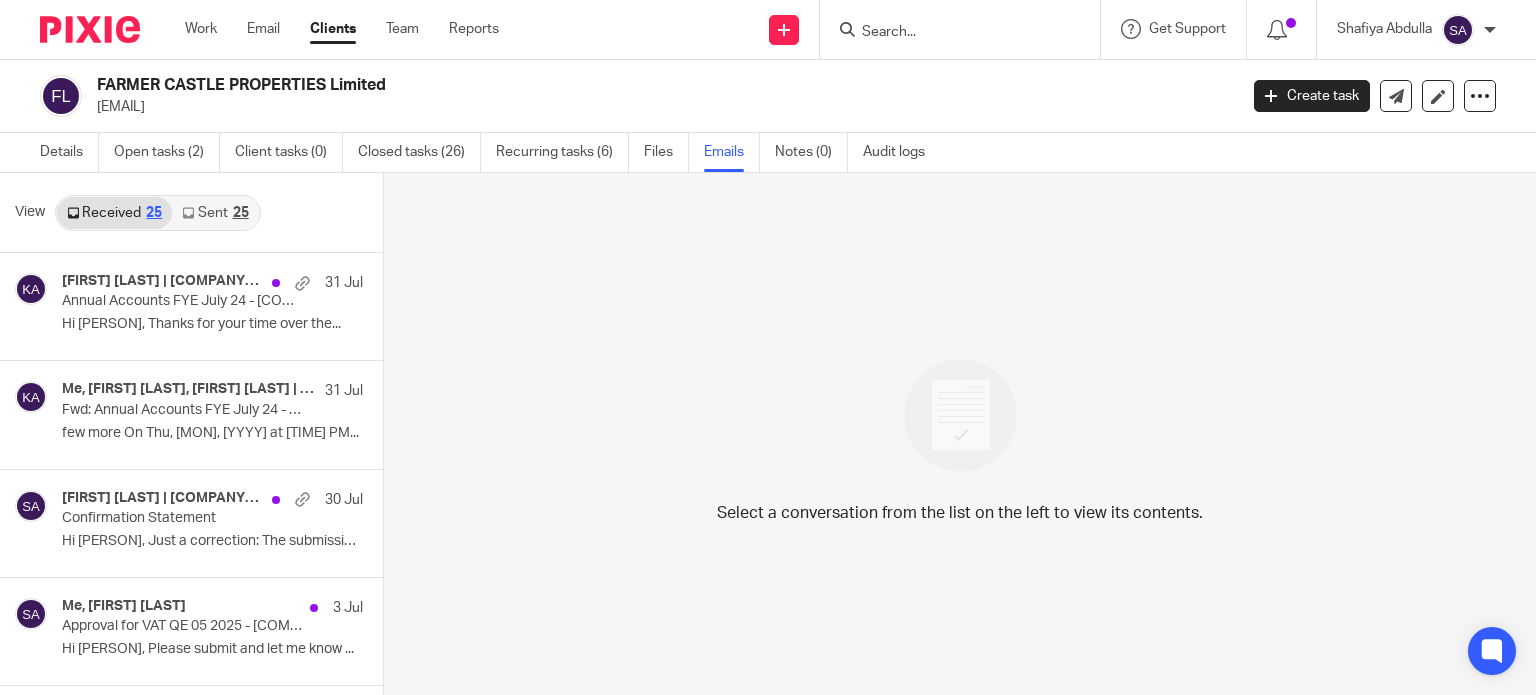 click on "Sent
25" at bounding box center [215, 213] 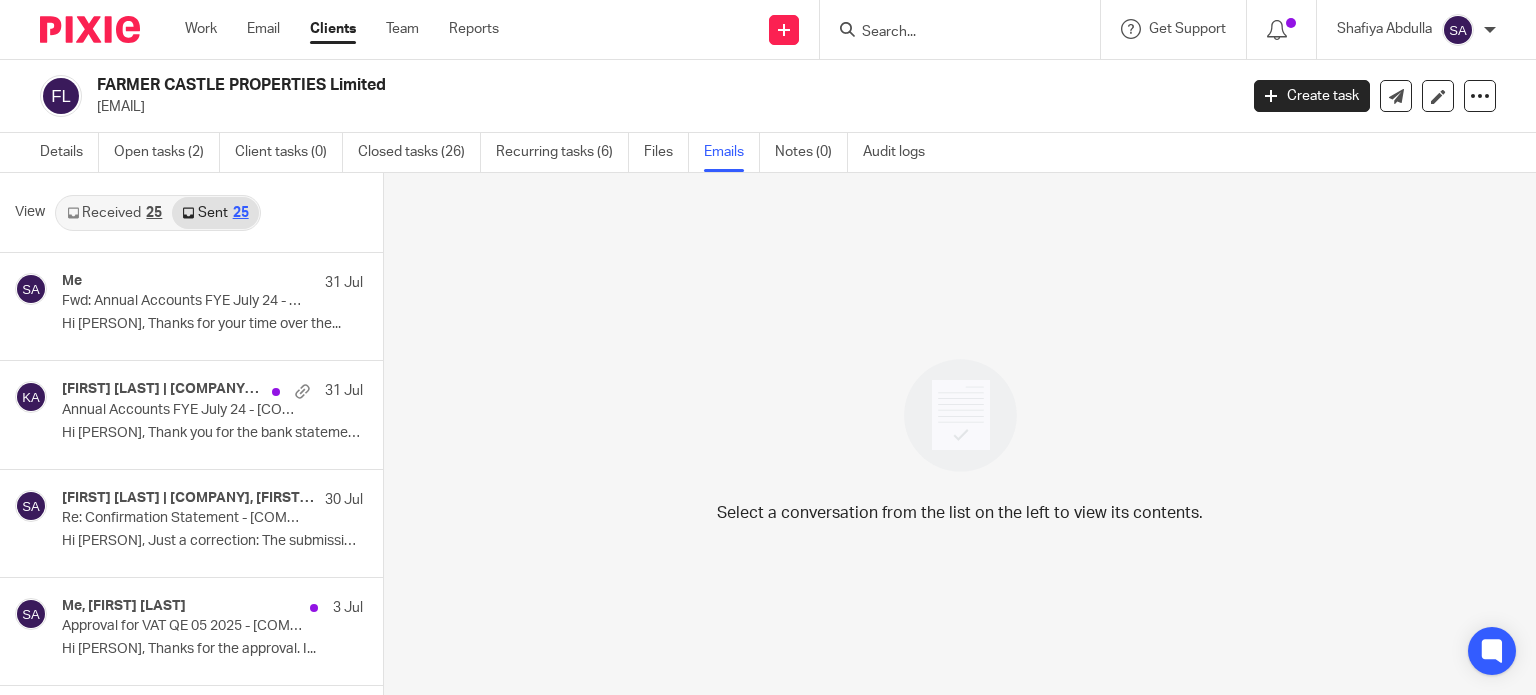 scroll, scrollTop: 3, scrollLeft: 0, axis: vertical 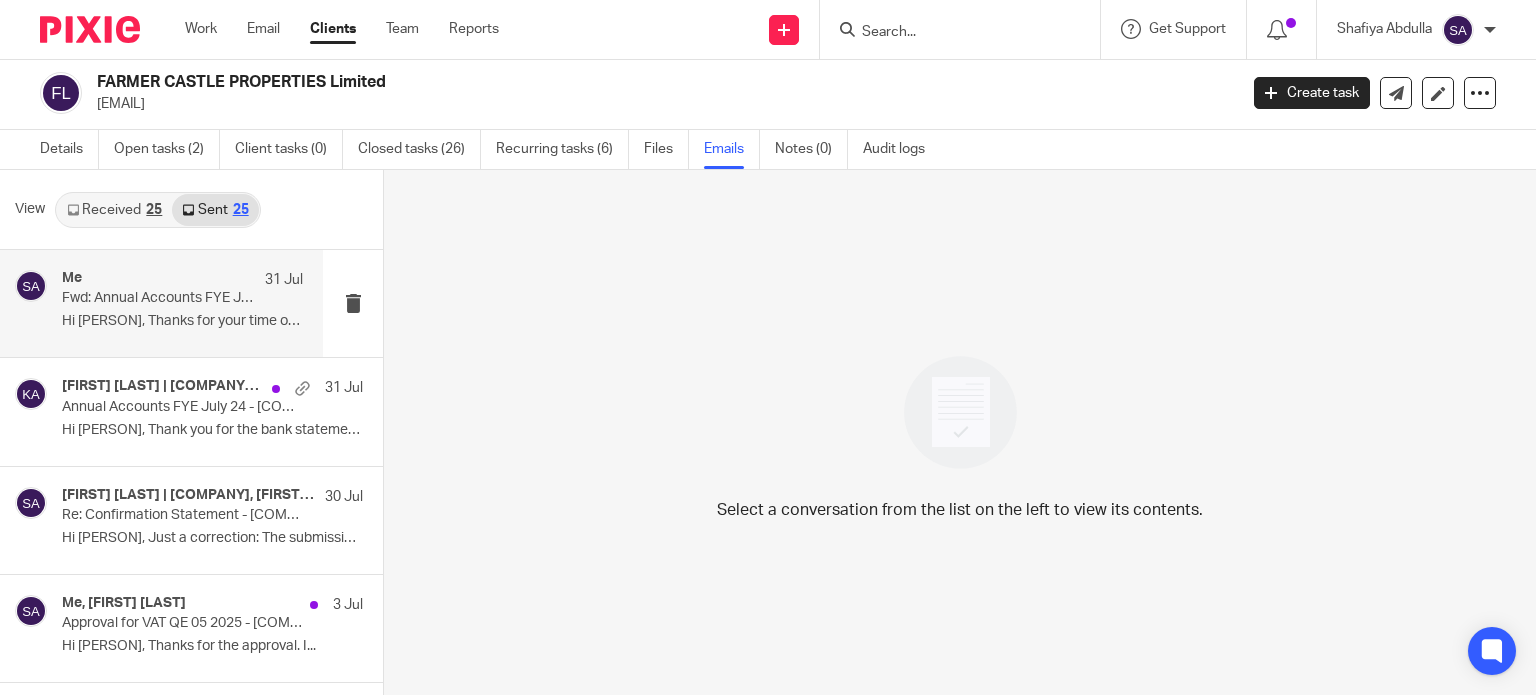 click on "Me
[DD] [MON] Fwd: Annual Accounts FYE [MONTH] [YEAR] - [COMPANY]   Hi [PERSON], Thanks for your time over the..." at bounding box center (182, 303) 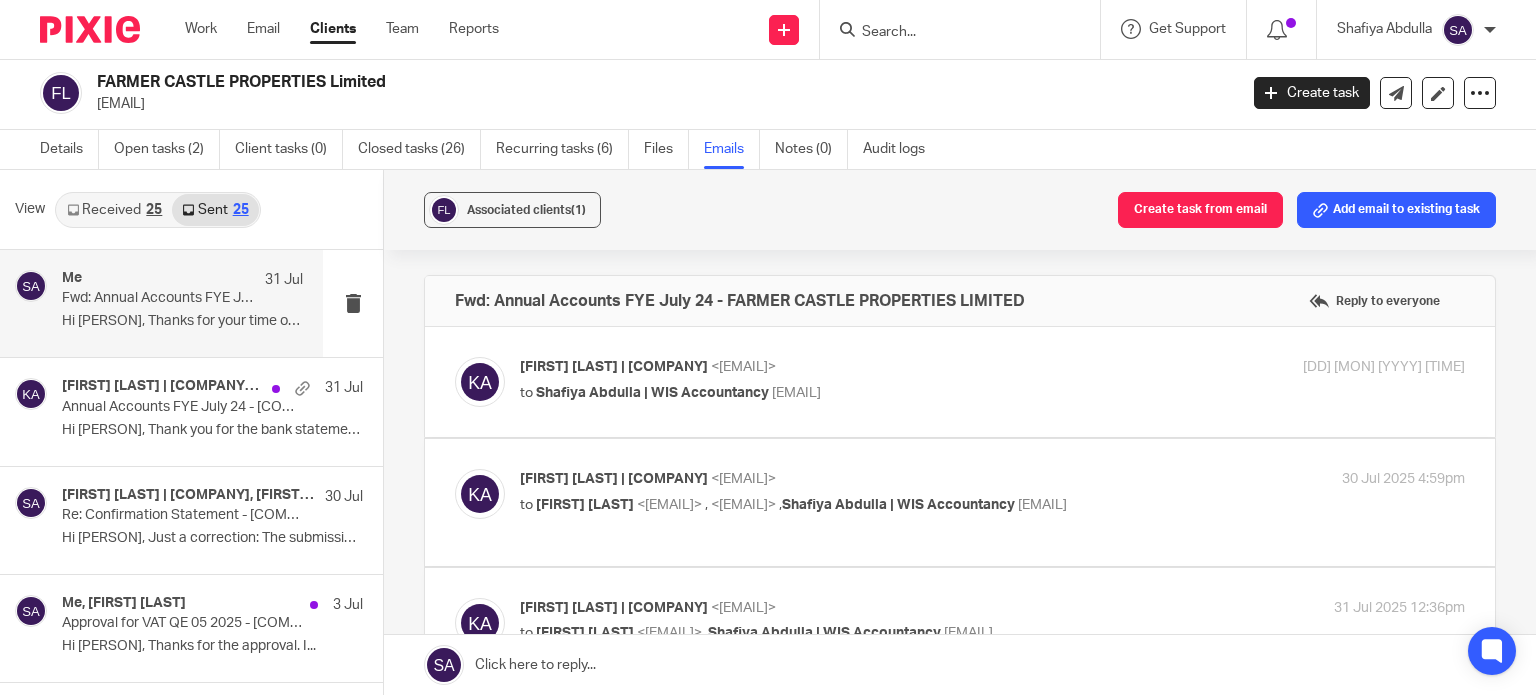 scroll, scrollTop: 0, scrollLeft: 0, axis: both 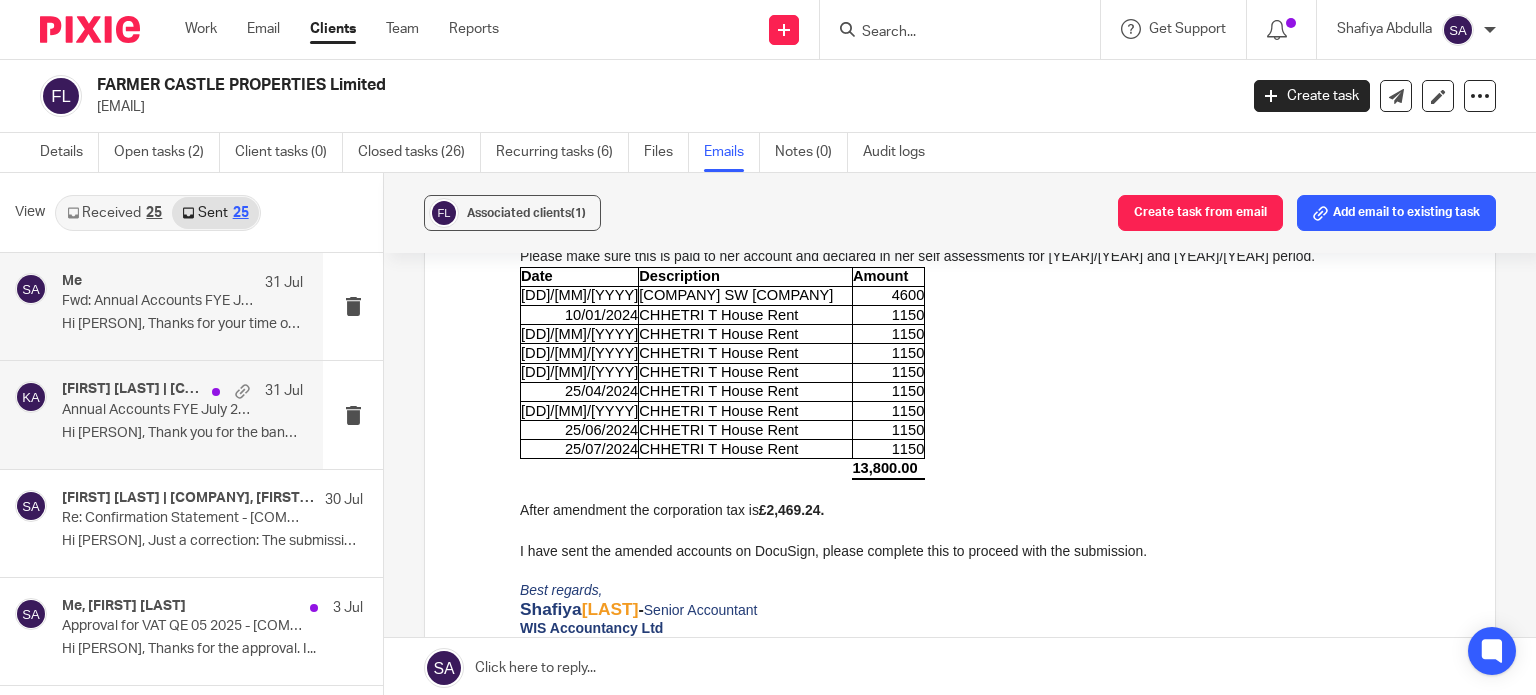 click on "[FIRST] [LAST] | [COMPANY], [FIRST] [LAST]
[DD] [MON] Annual Accounts FYE [MONTH] [YEAR] - [COMPANY]   Hi [PERSON], Thank you for the bank statements..." at bounding box center (182, 414) 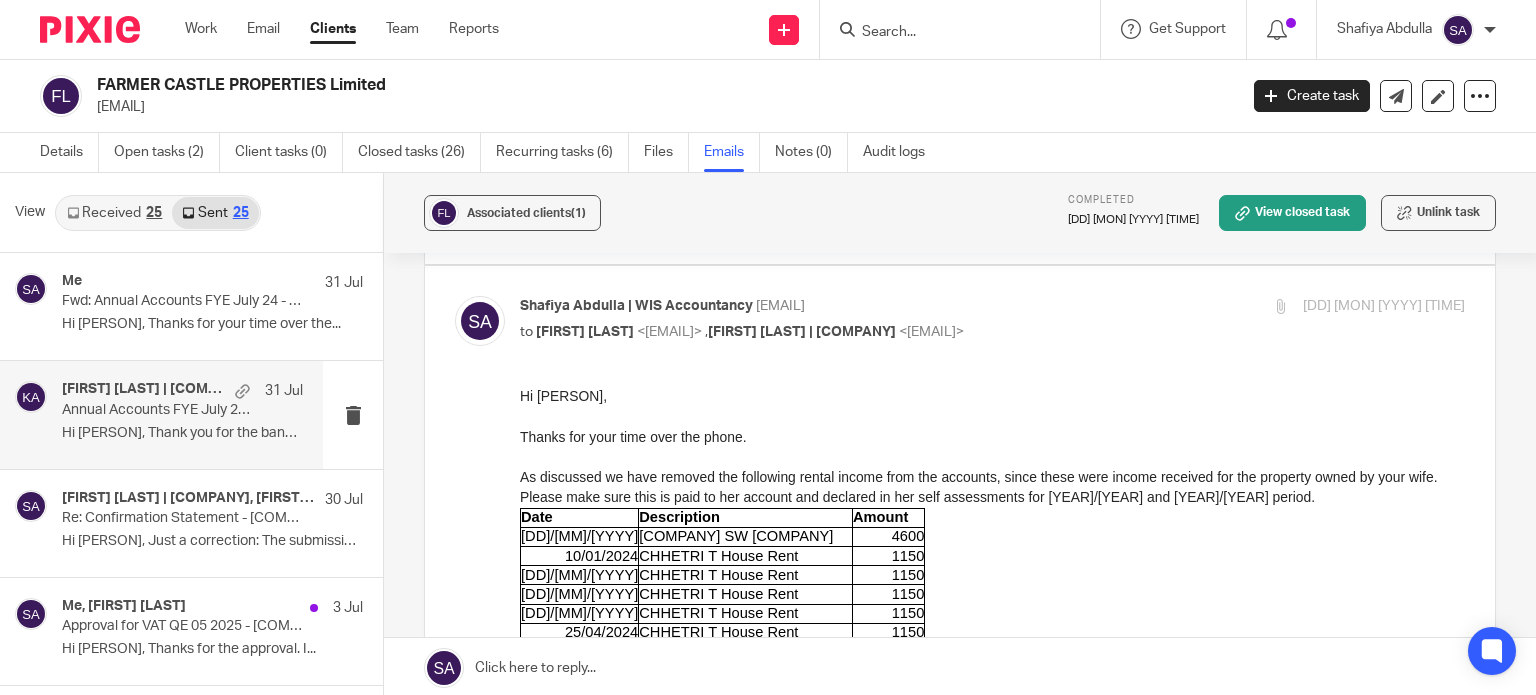 scroll, scrollTop: 0, scrollLeft: 0, axis: both 